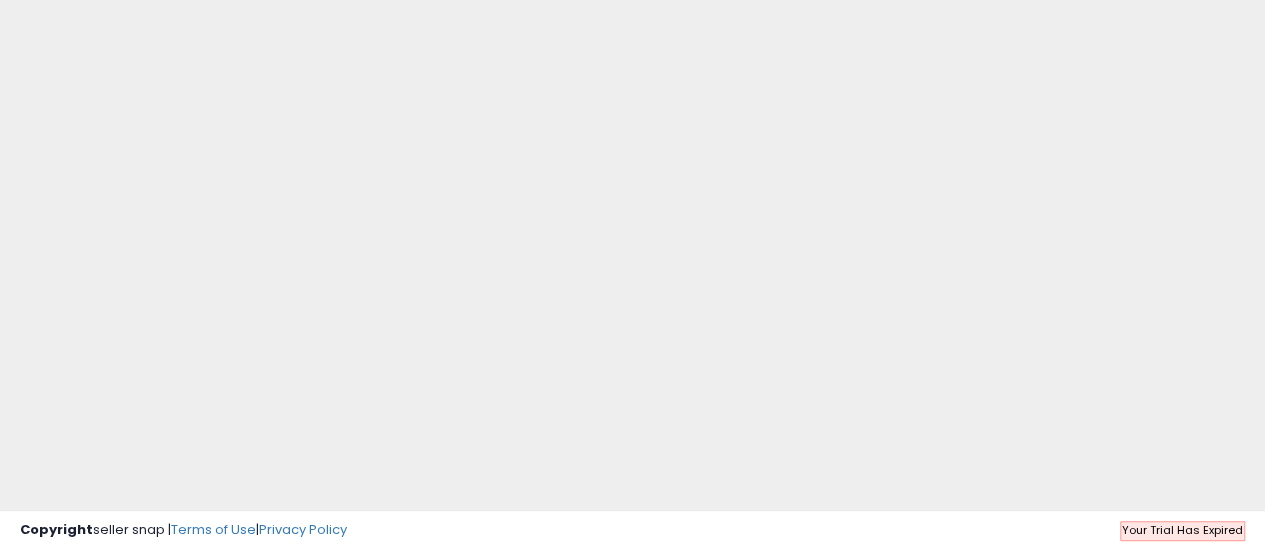 scroll, scrollTop: 0, scrollLeft: 0, axis: both 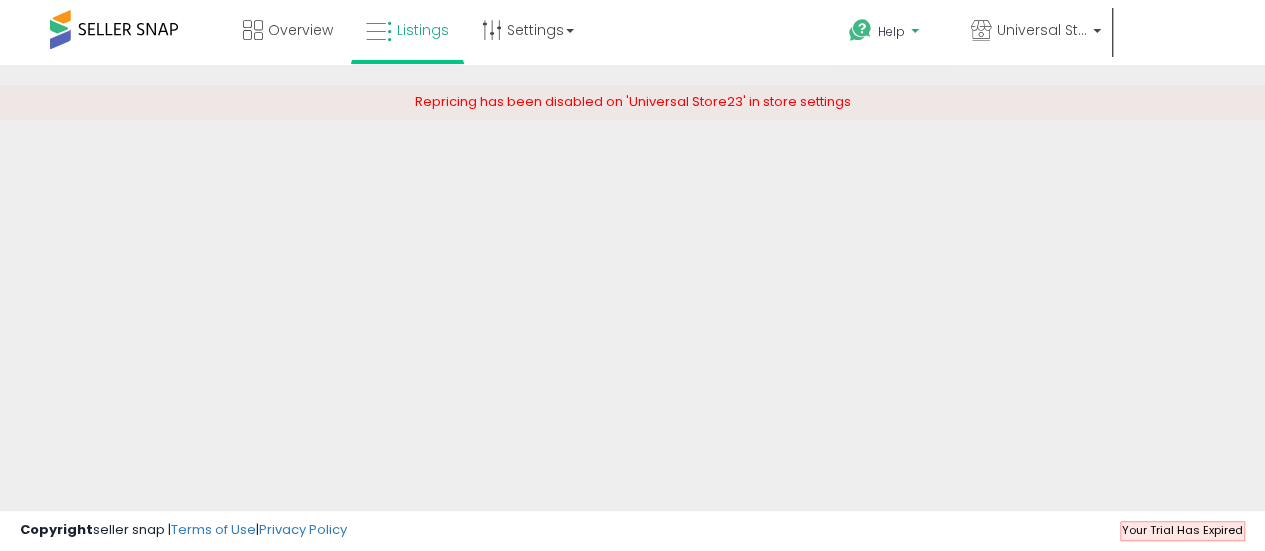 click on "Help" at bounding box center (893, 34) 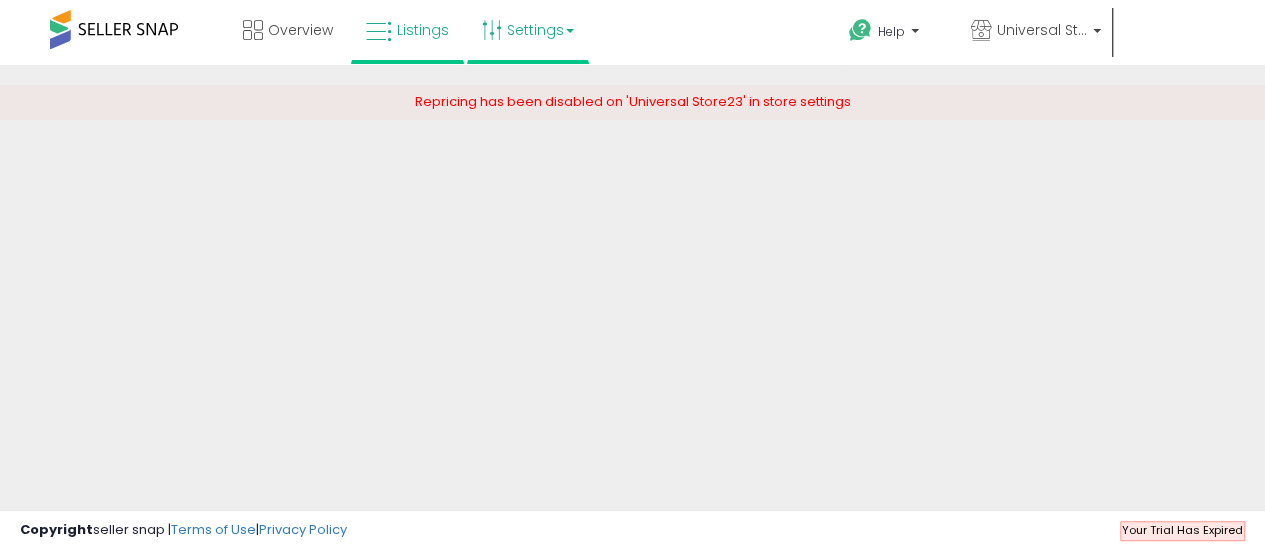 click on "Settings" at bounding box center (528, 30) 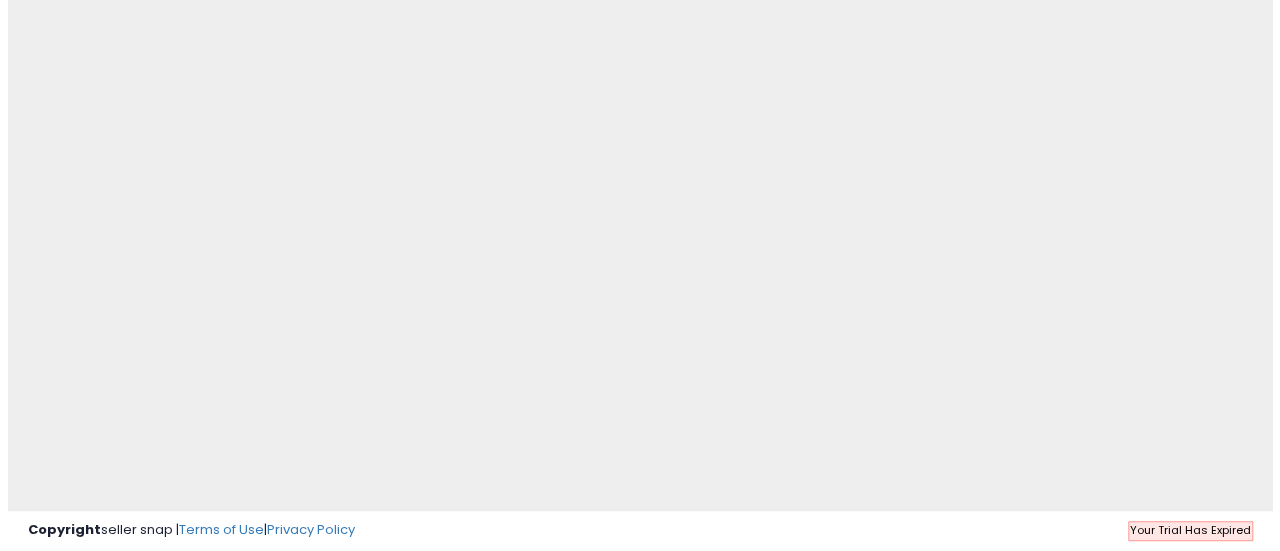 scroll, scrollTop: 0, scrollLeft: 0, axis: both 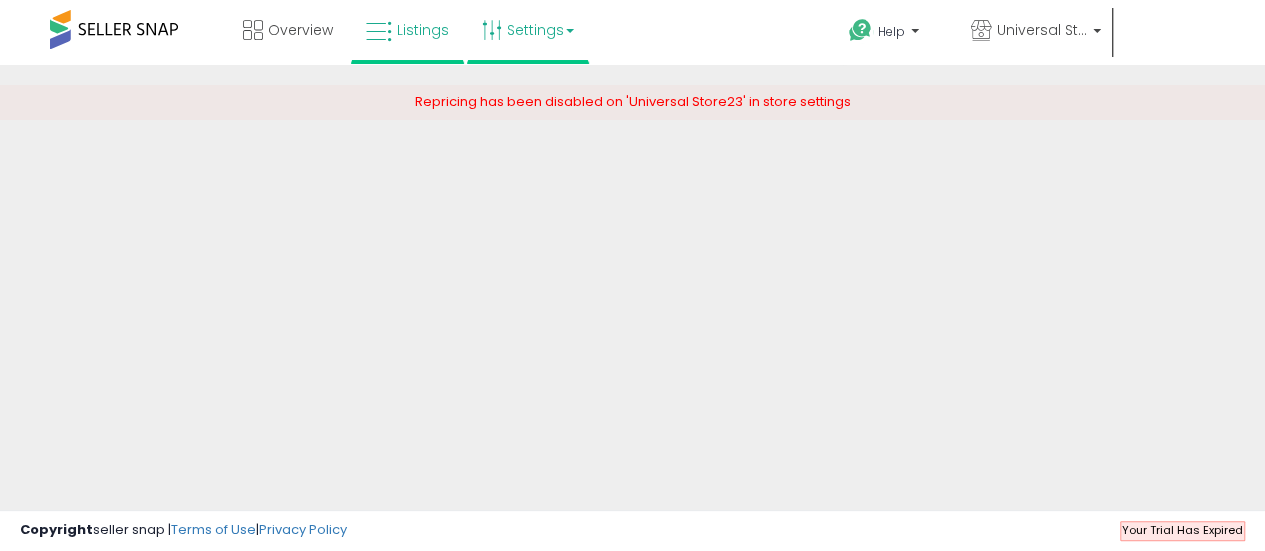 click on "Settings" at bounding box center [528, 30] 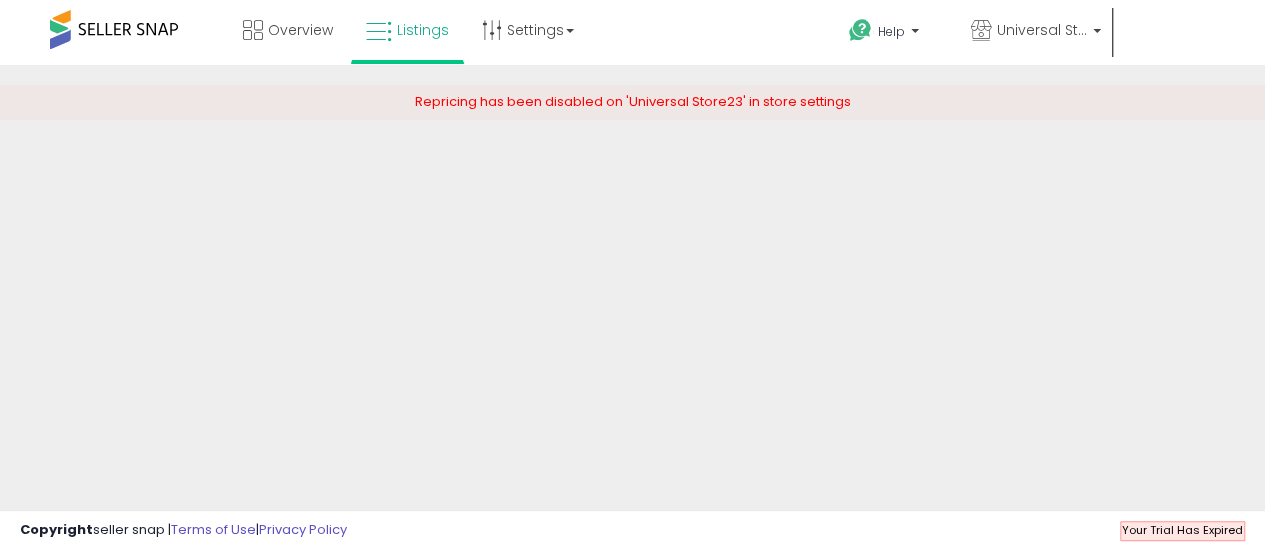 click at bounding box center [114, 29] 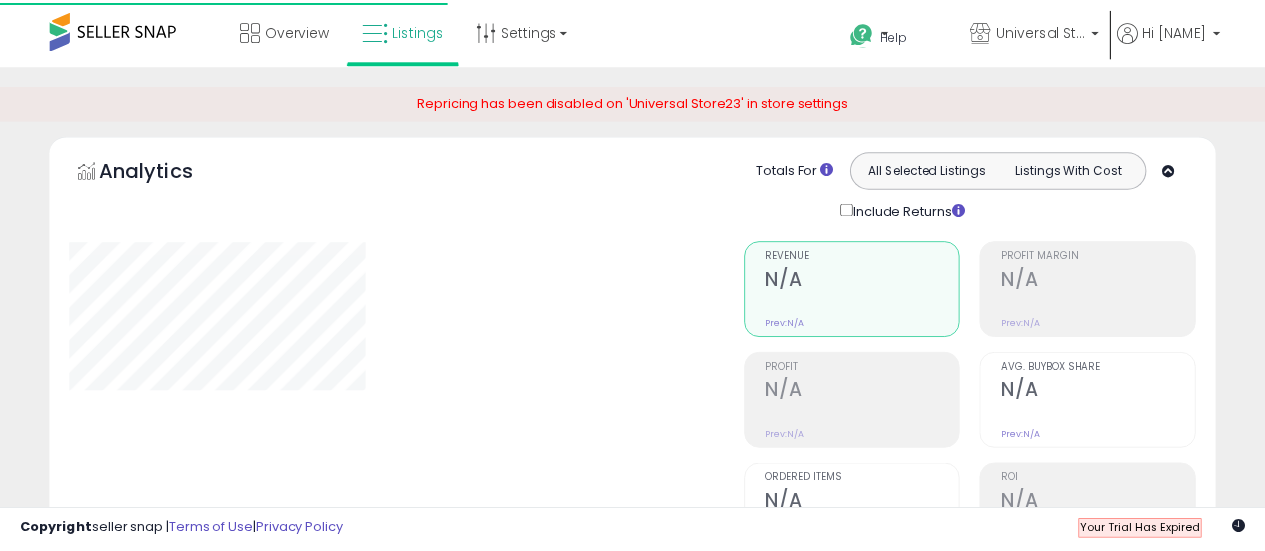 scroll, scrollTop: 101, scrollLeft: 0, axis: vertical 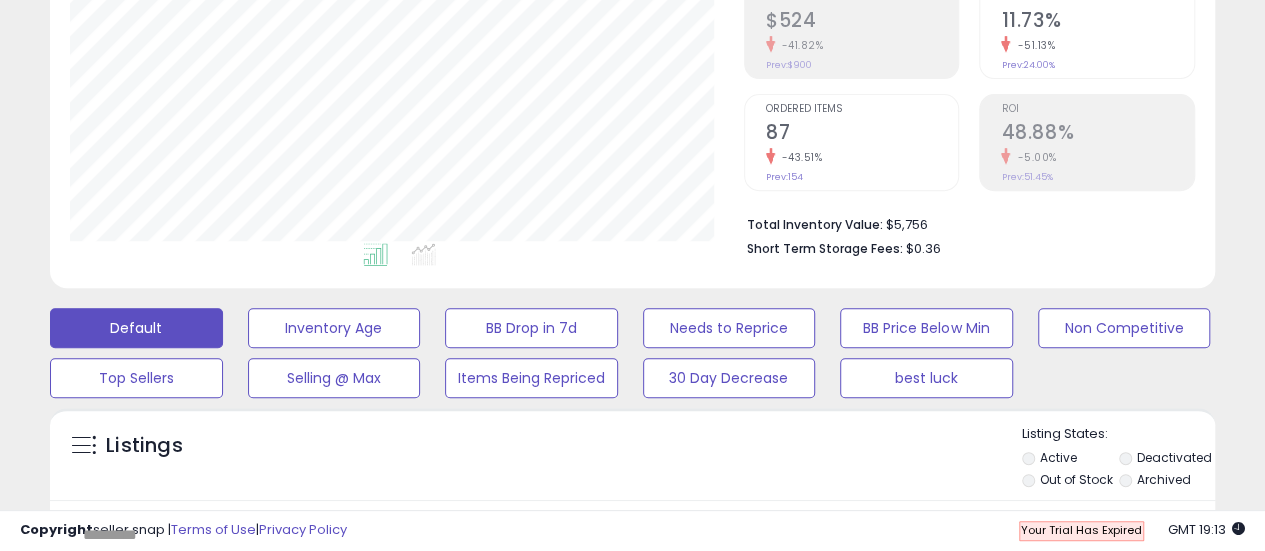 click on "Your Trial Has Expired" at bounding box center [1081, 530] 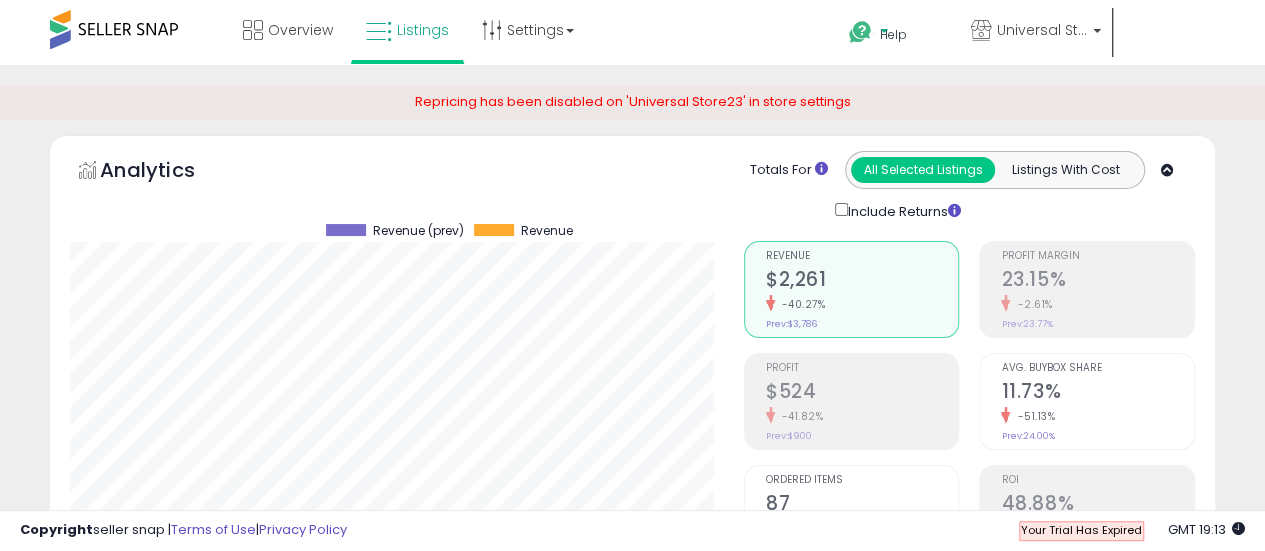 click on "Help" at bounding box center (893, 35) 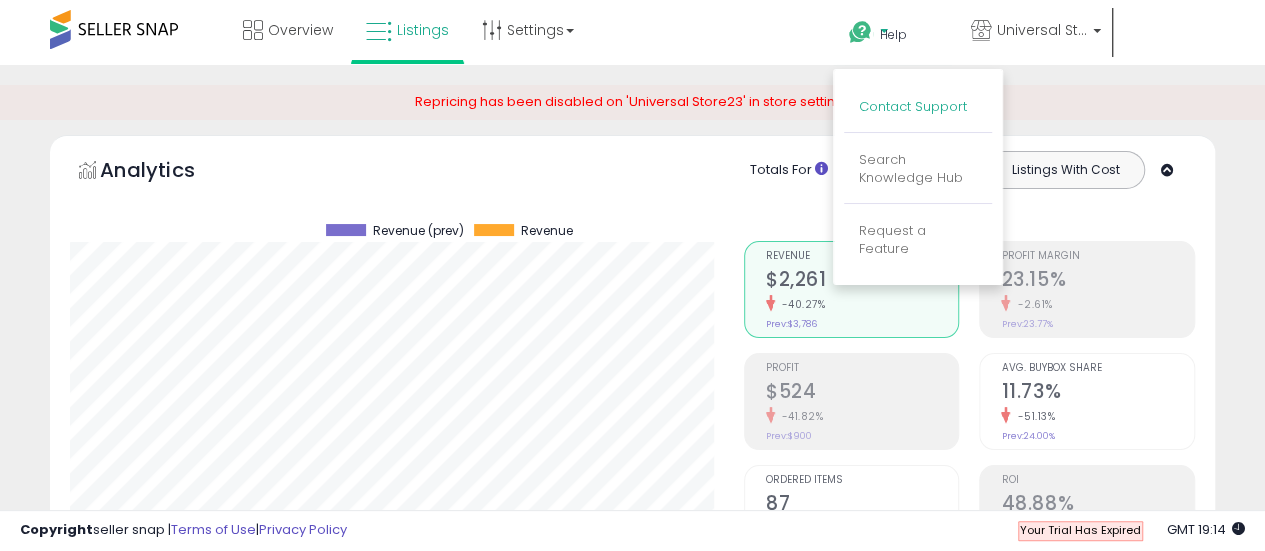 click on "Contact Support" at bounding box center (913, 106) 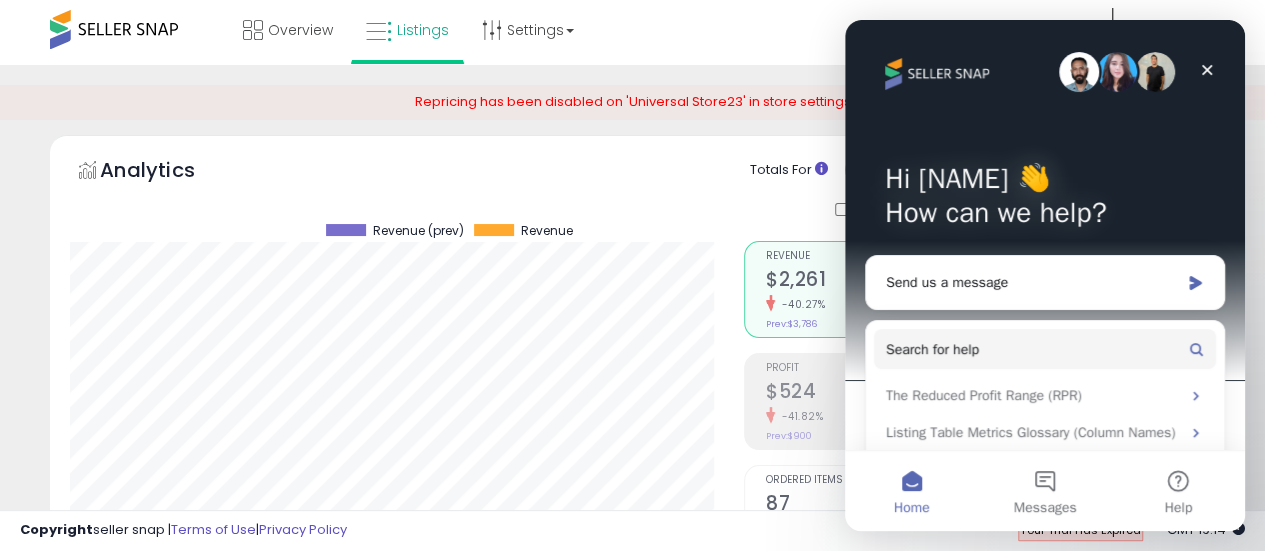 scroll, scrollTop: 0, scrollLeft: 0, axis: both 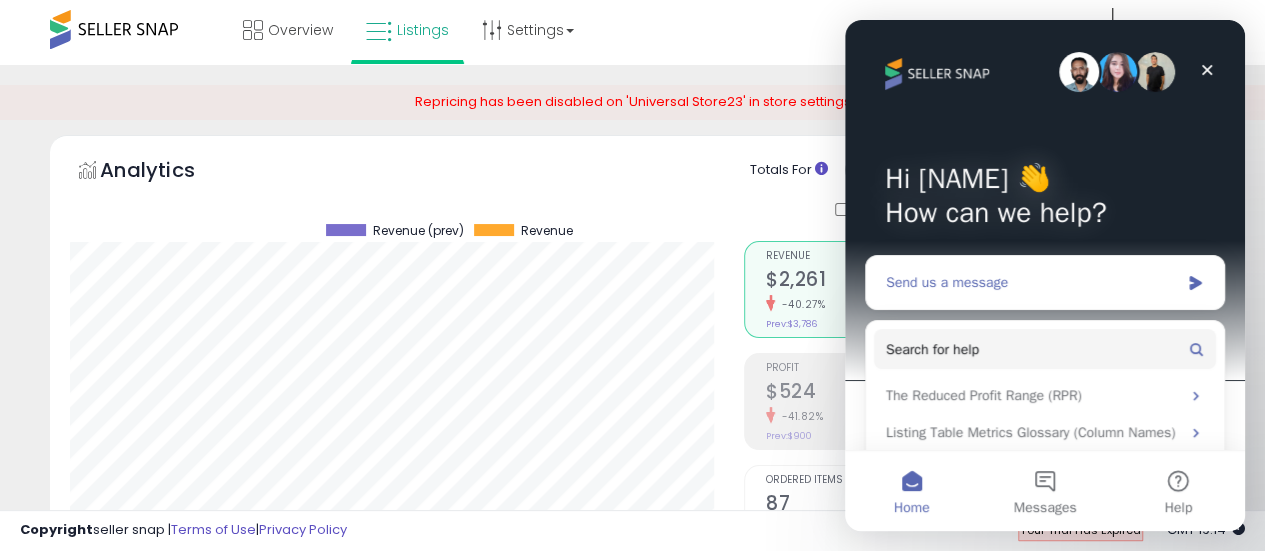 click on "Send us a message" at bounding box center (1045, 282) 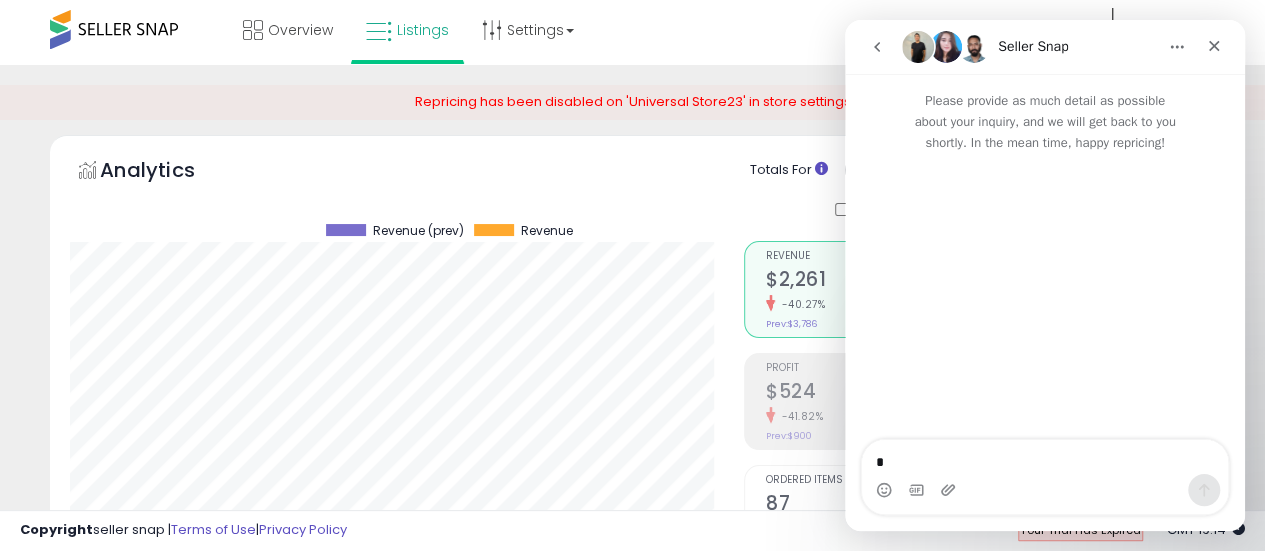 type on "**" 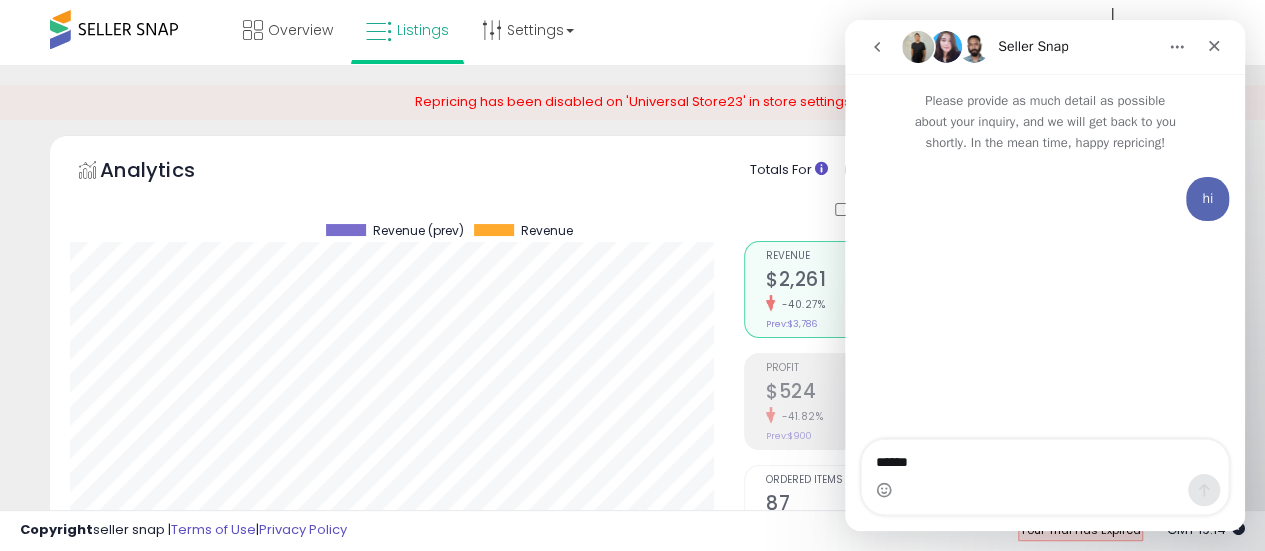 type on "*****" 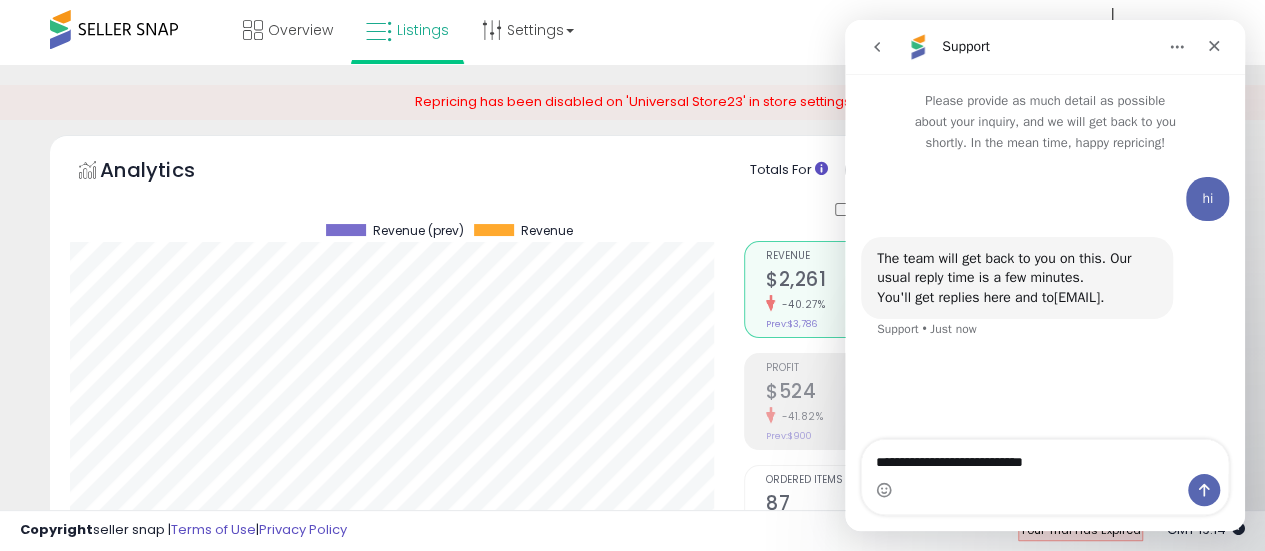 type on "**********" 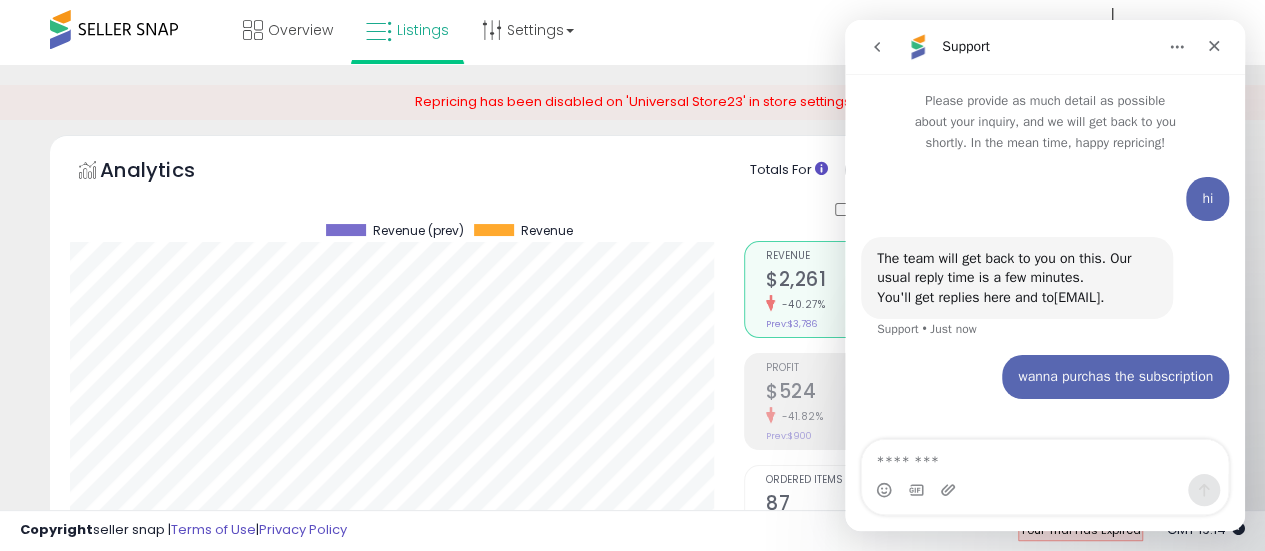 type 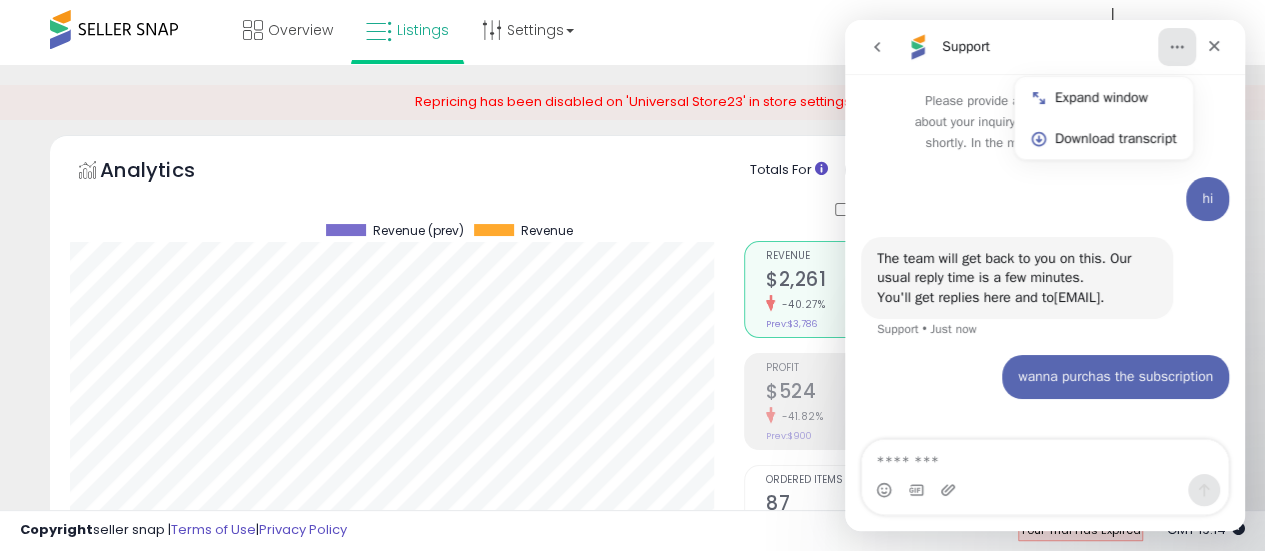 click 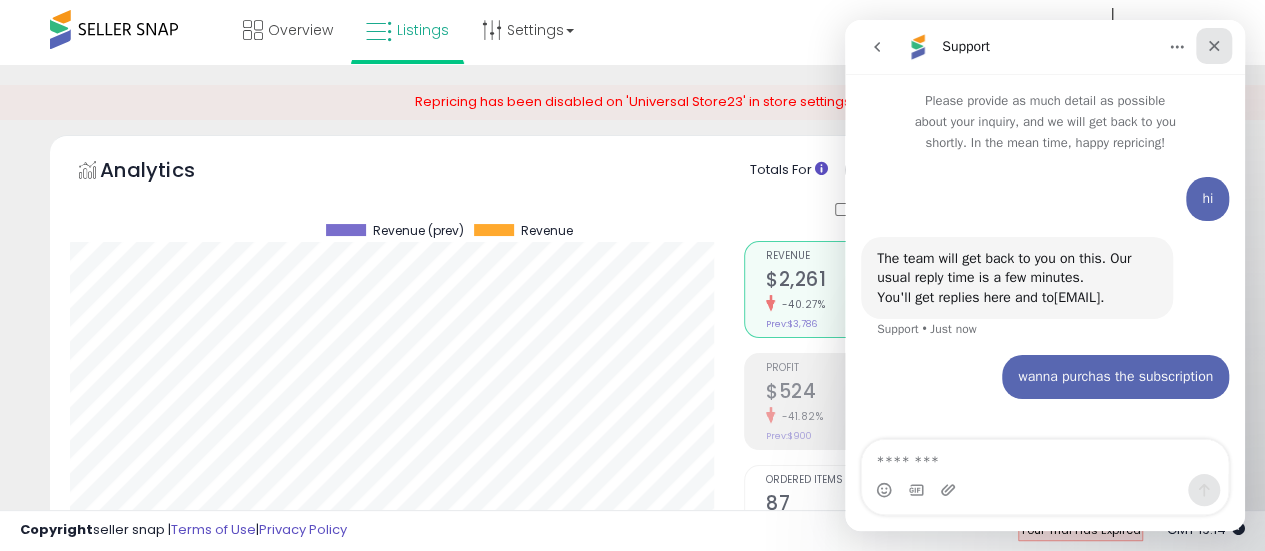 click 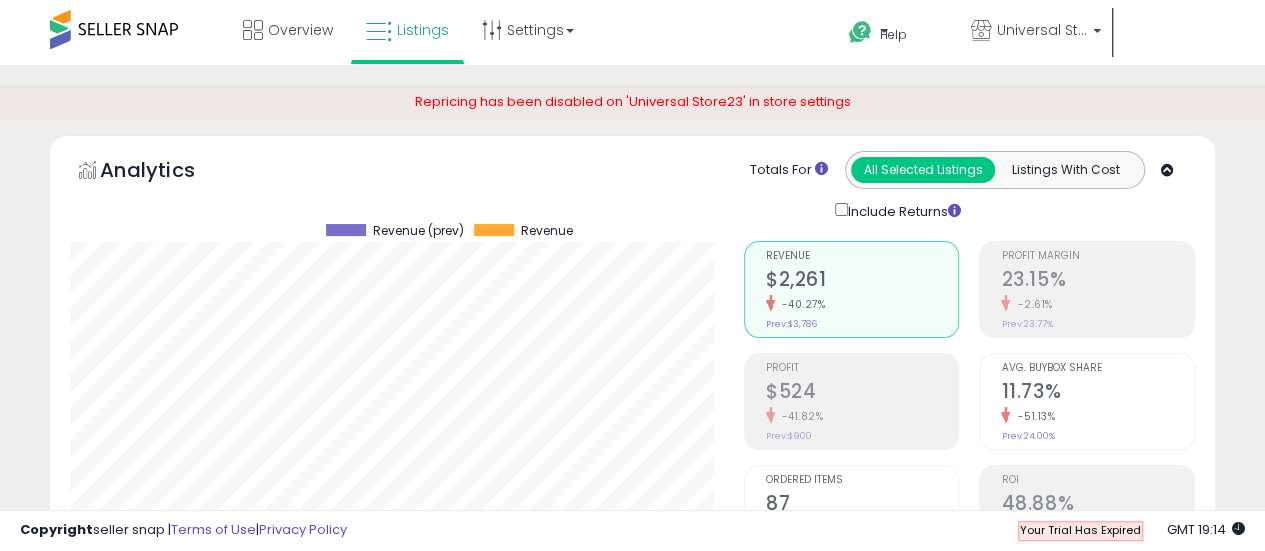 scroll, scrollTop: 0, scrollLeft: 0, axis: both 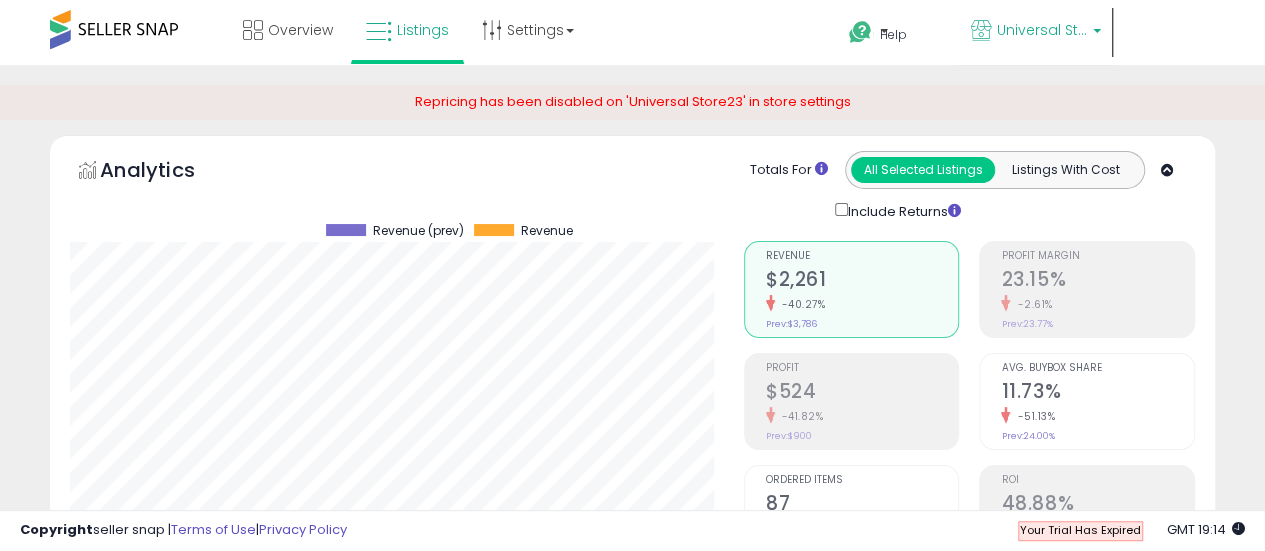click on "Universal Store23" at bounding box center [1042, 30] 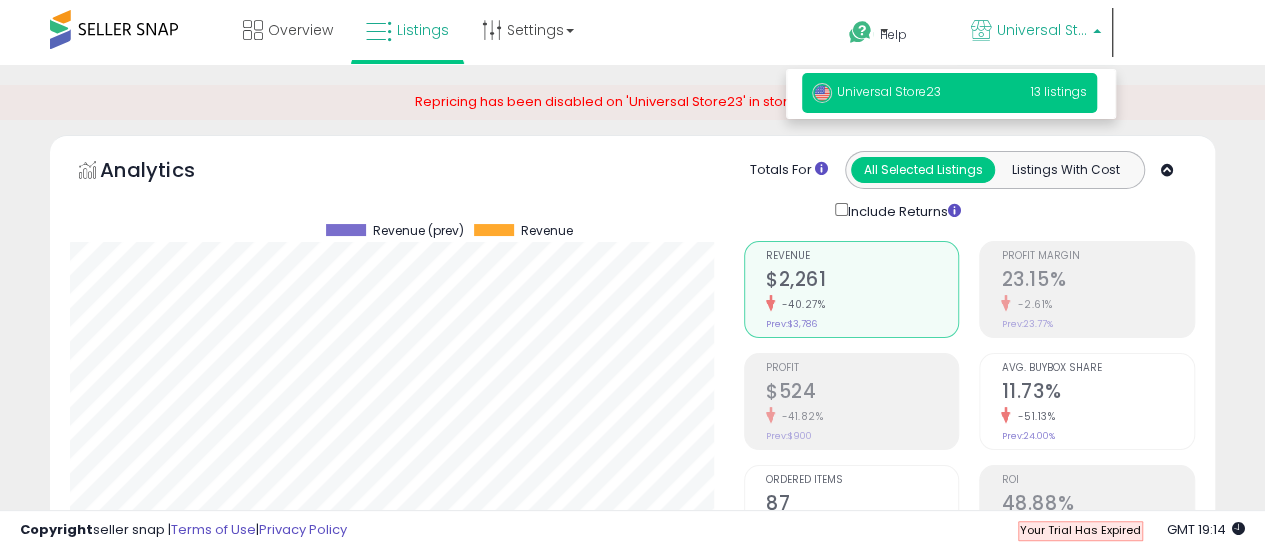 click on "Universal Store23" at bounding box center (1042, 30) 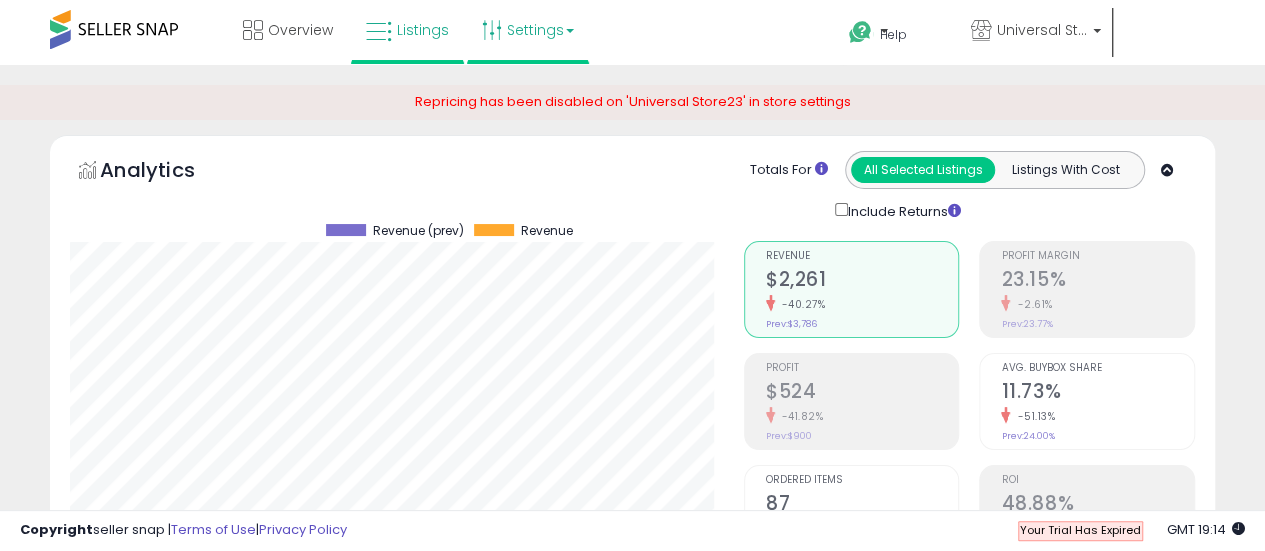 click on "Settings" at bounding box center (528, 30) 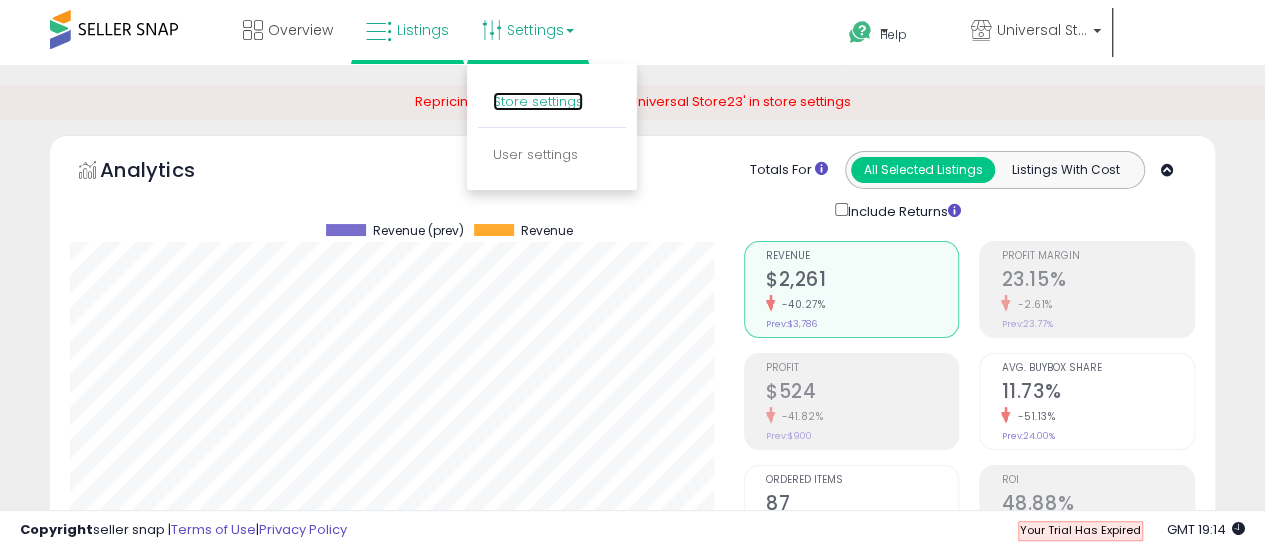click on "Store
settings" at bounding box center (538, 101) 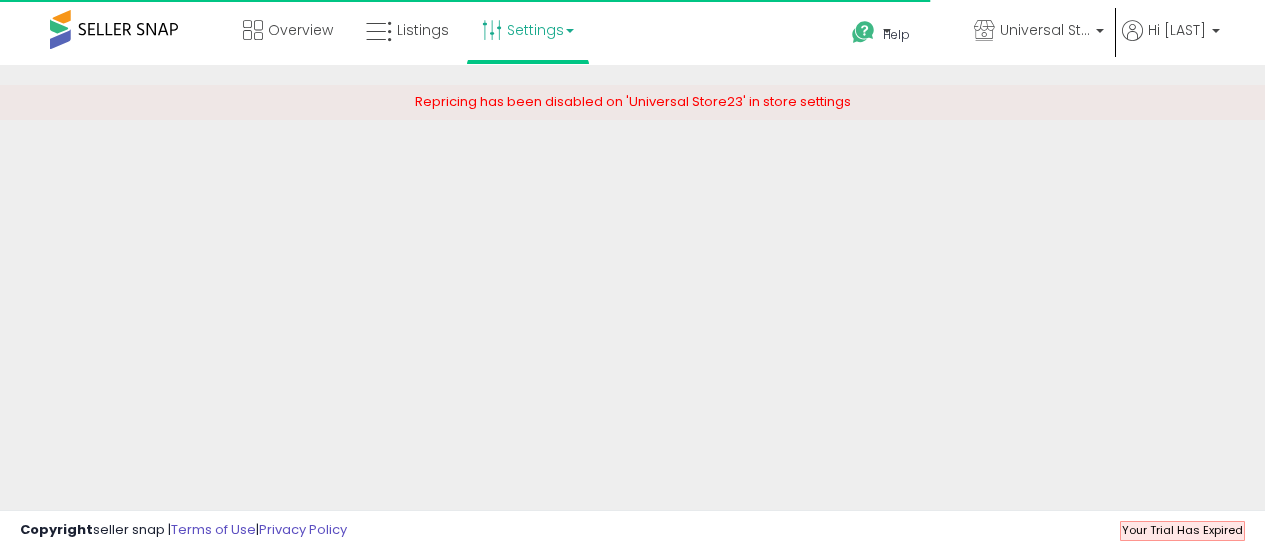 scroll, scrollTop: 0, scrollLeft: 0, axis: both 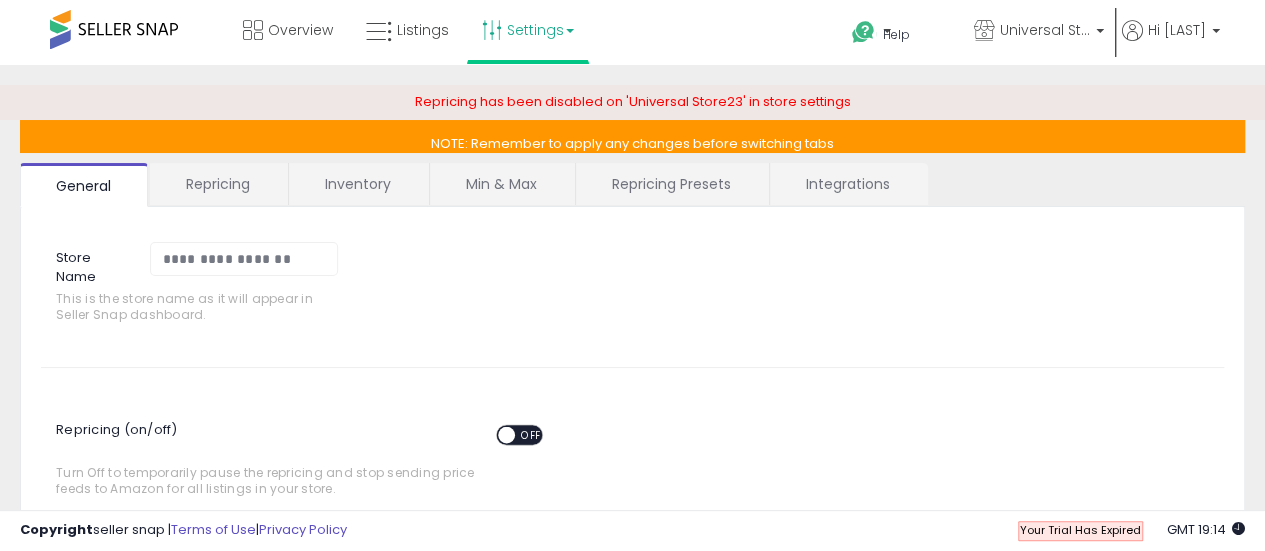 click on "OFF" at bounding box center [531, 435] 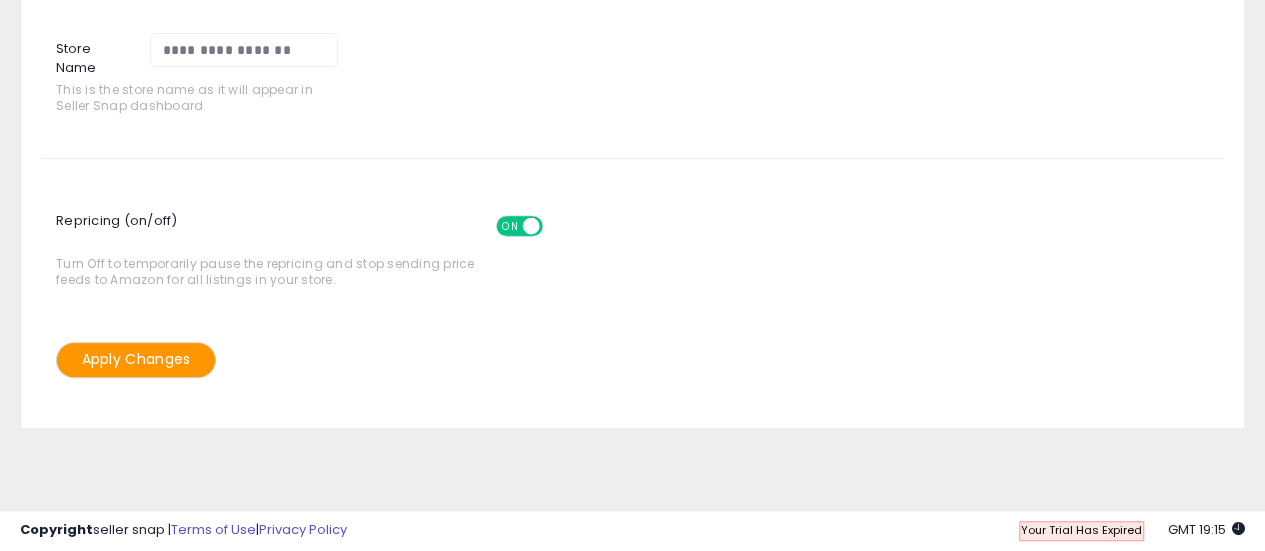 scroll, scrollTop: 213, scrollLeft: 0, axis: vertical 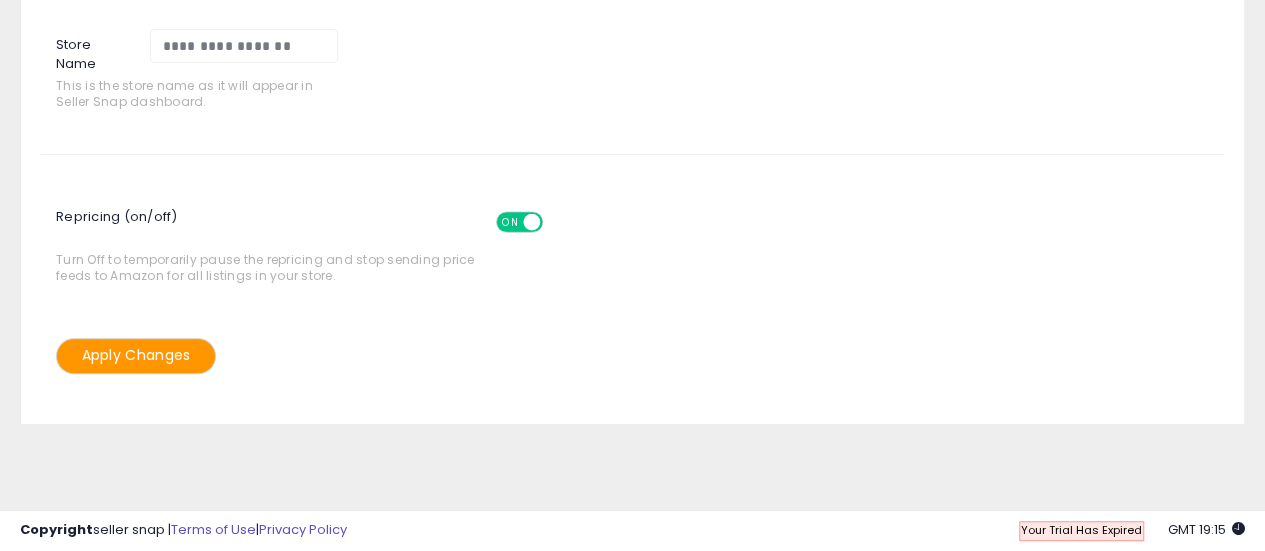 click on "Apply Changes" at bounding box center (136, 355) 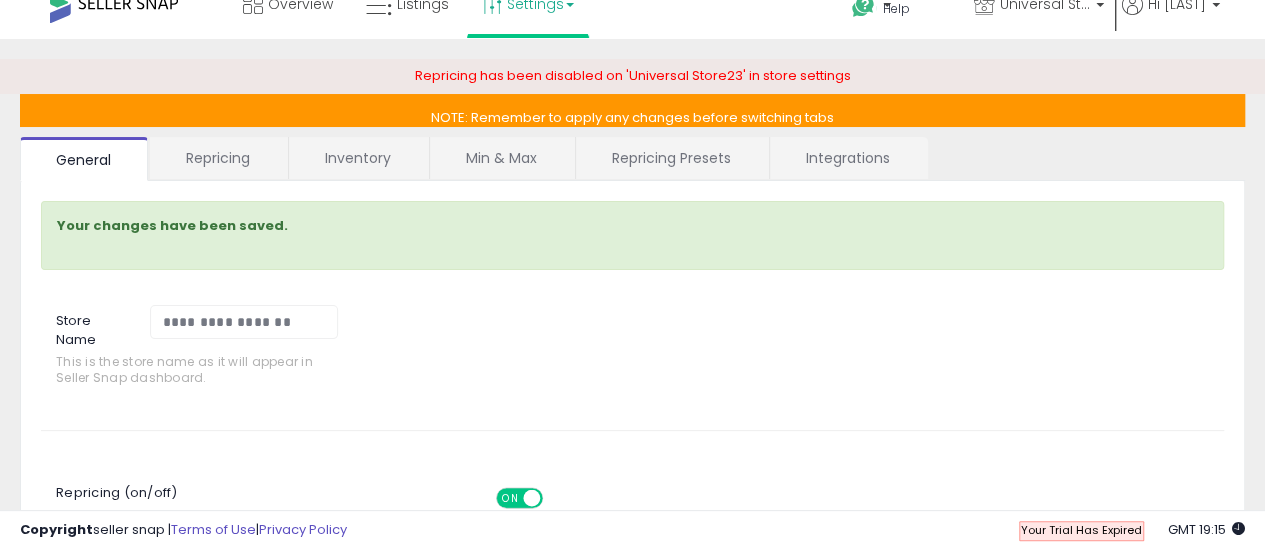scroll, scrollTop: 0, scrollLeft: 0, axis: both 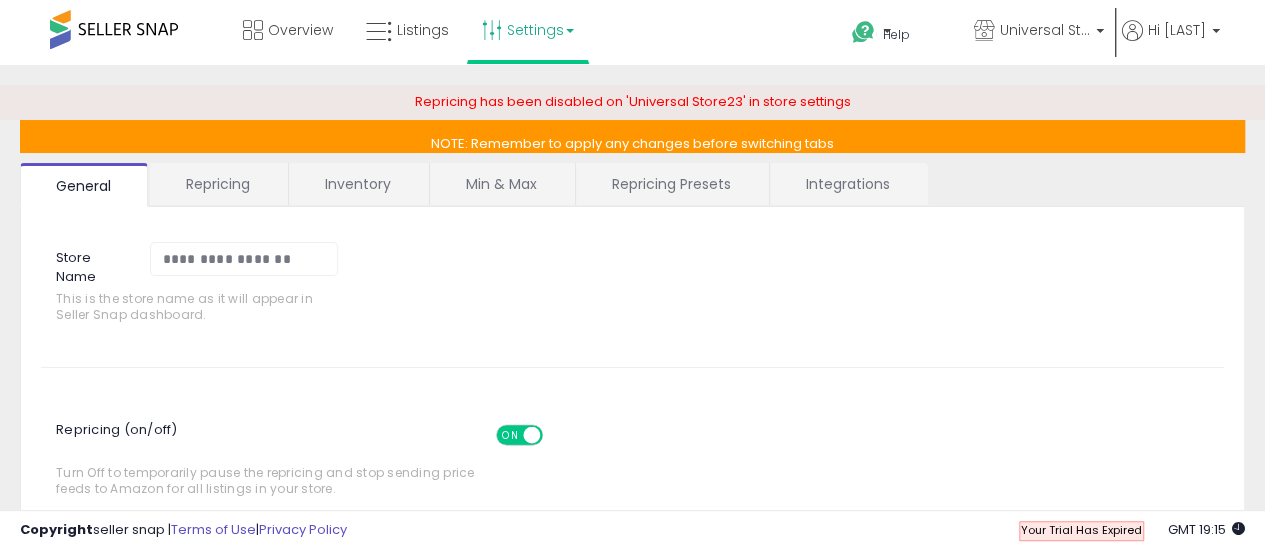 click on "Repricing Presets" at bounding box center (671, 184) 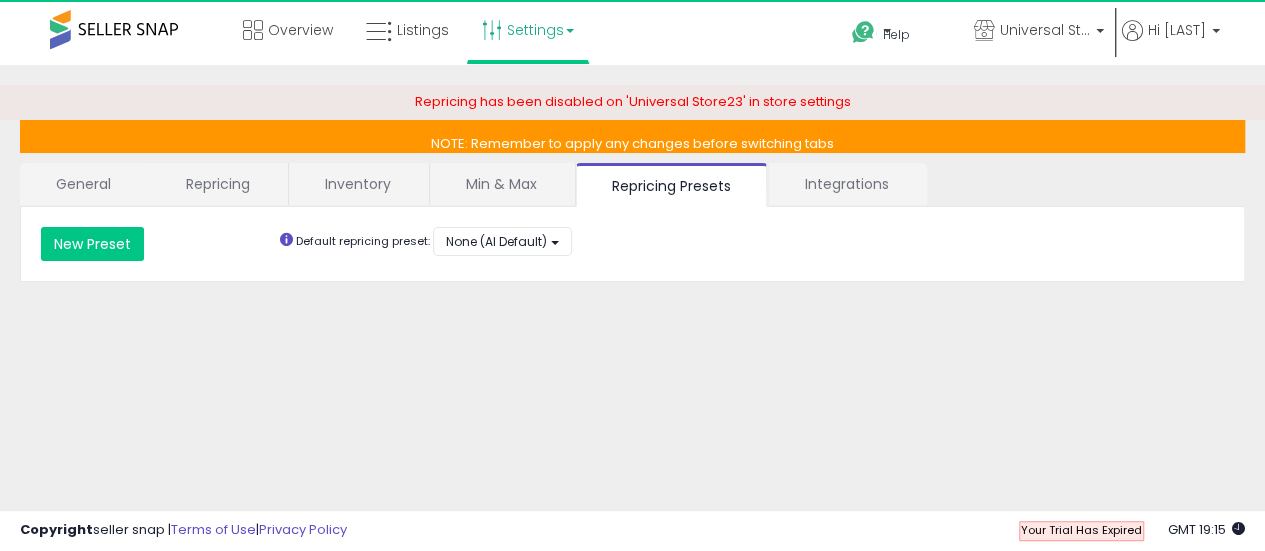 click on "Min & Max" at bounding box center (501, 184) 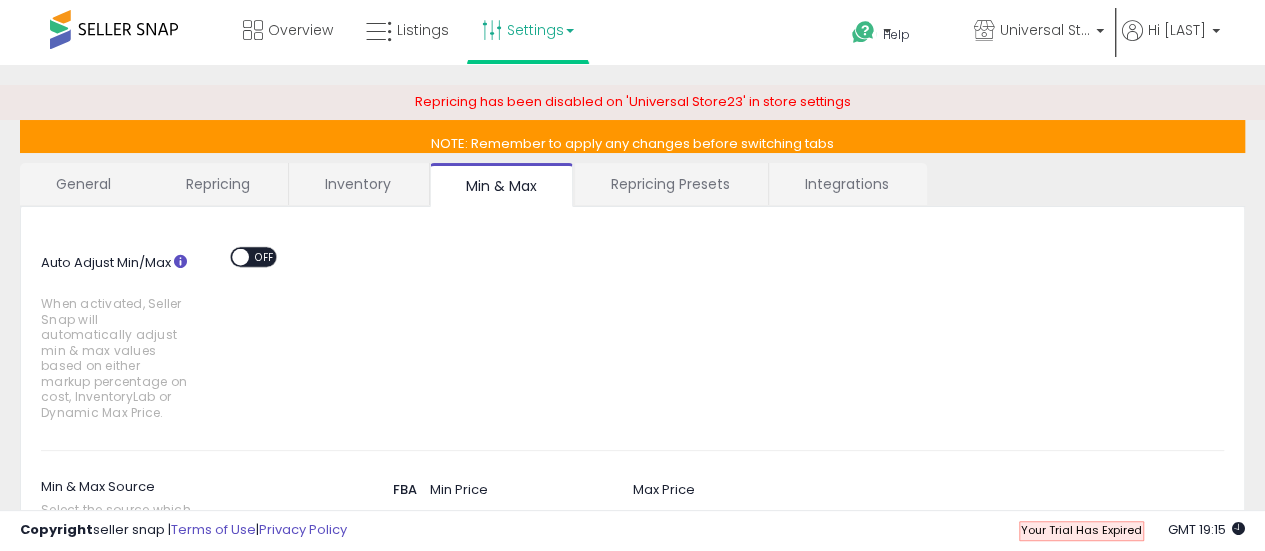 click on "Inventory" at bounding box center (358, 184) 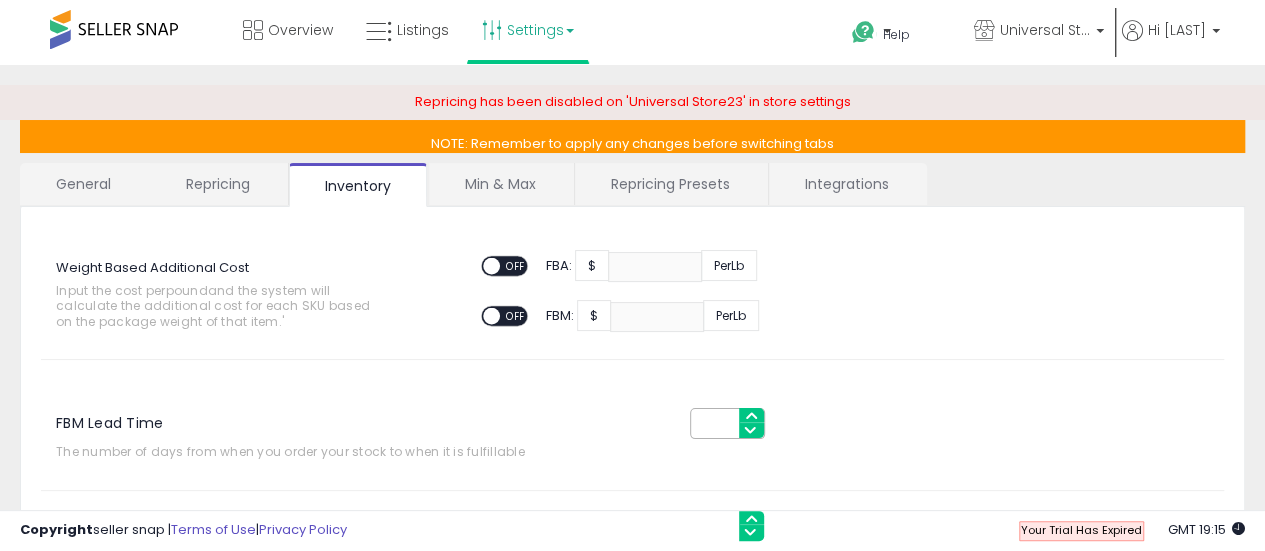 click on "Repricing" at bounding box center [218, 184] 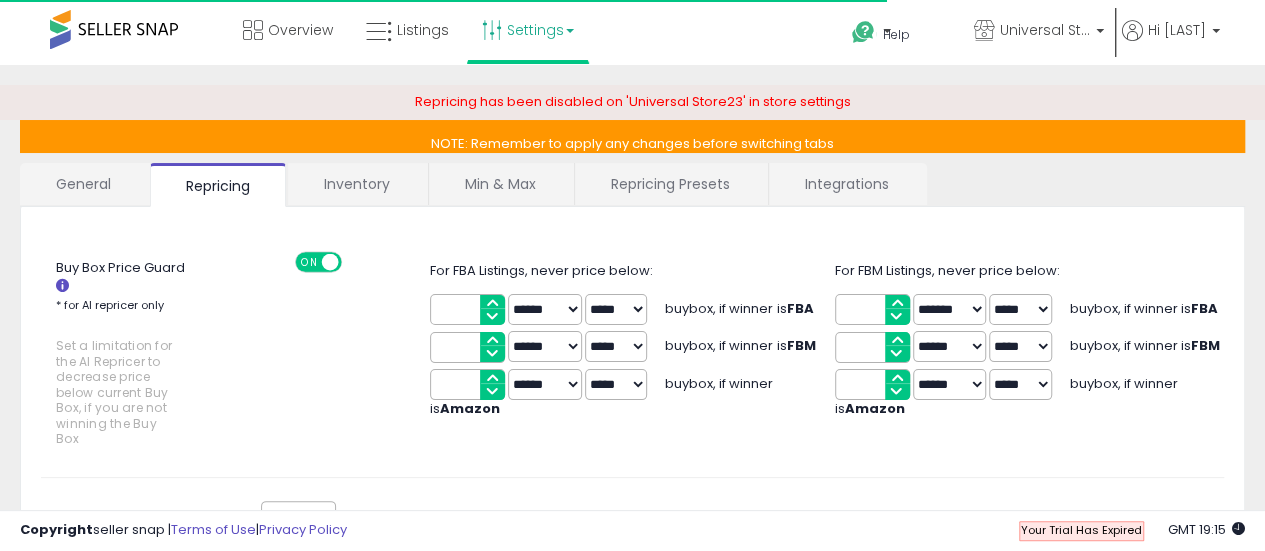 click on "General" at bounding box center (84, 184) 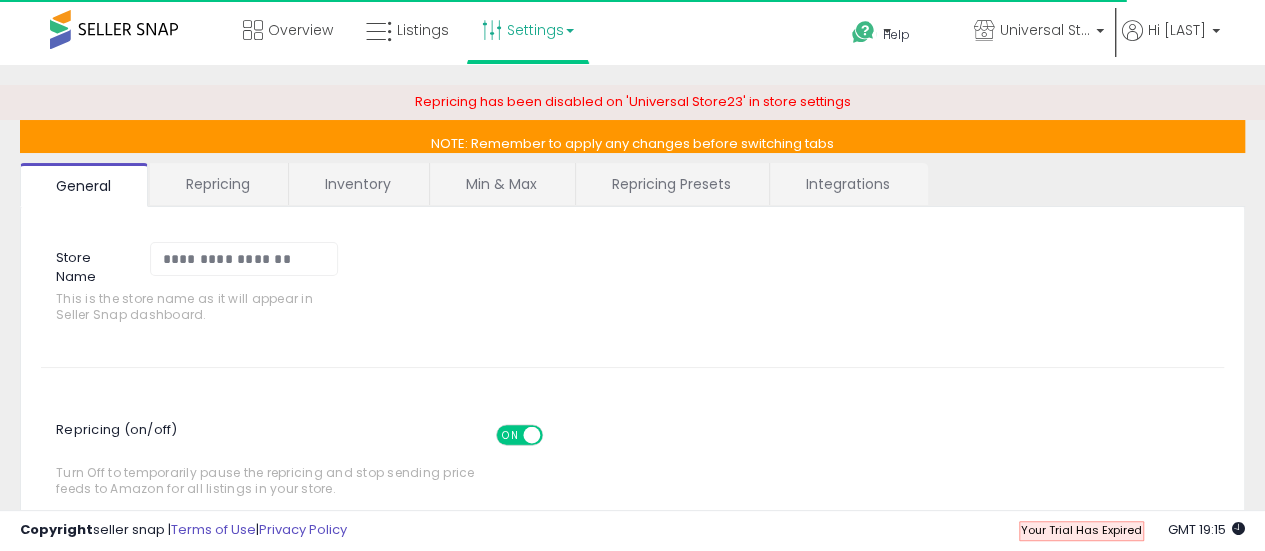 click at bounding box center [114, 29] 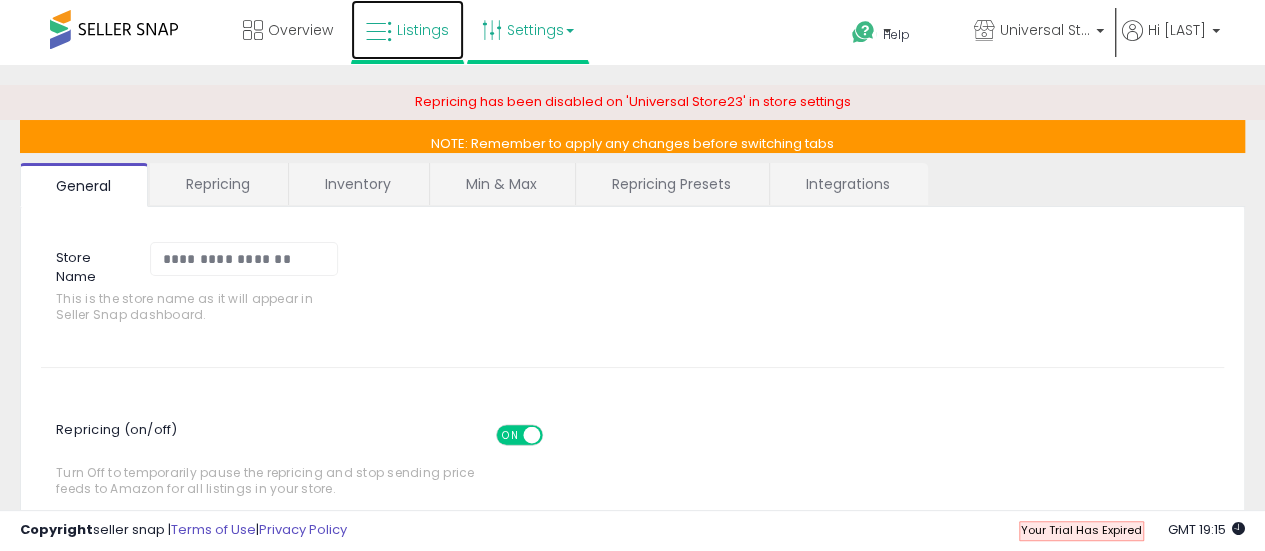 click on "Listings" at bounding box center [423, 30] 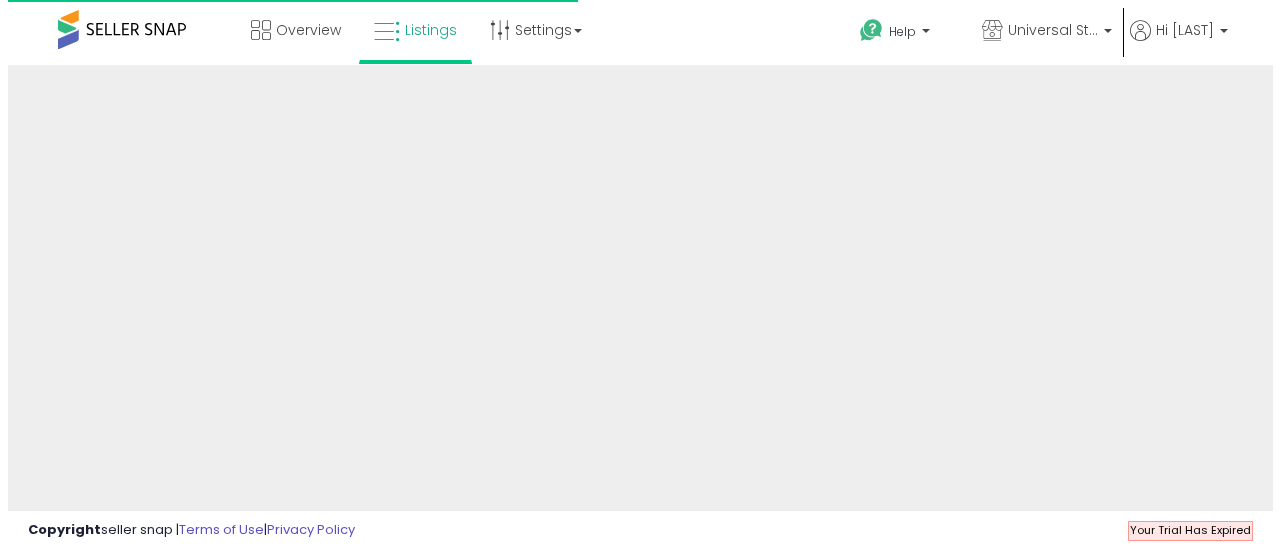 scroll, scrollTop: 0, scrollLeft: 0, axis: both 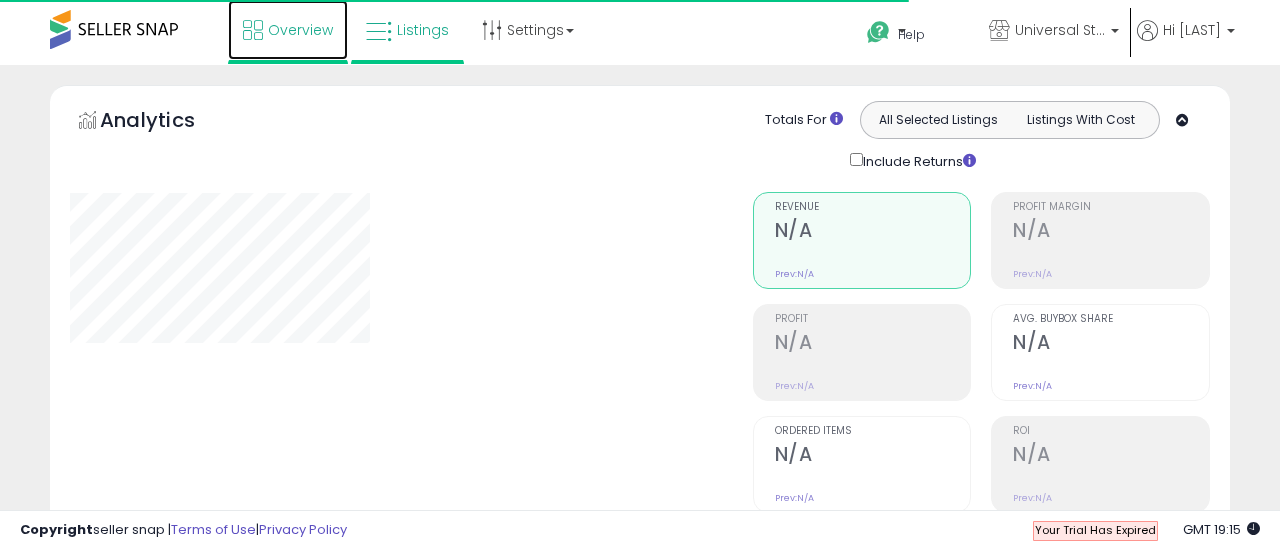 click on "Overview" at bounding box center [300, 30] 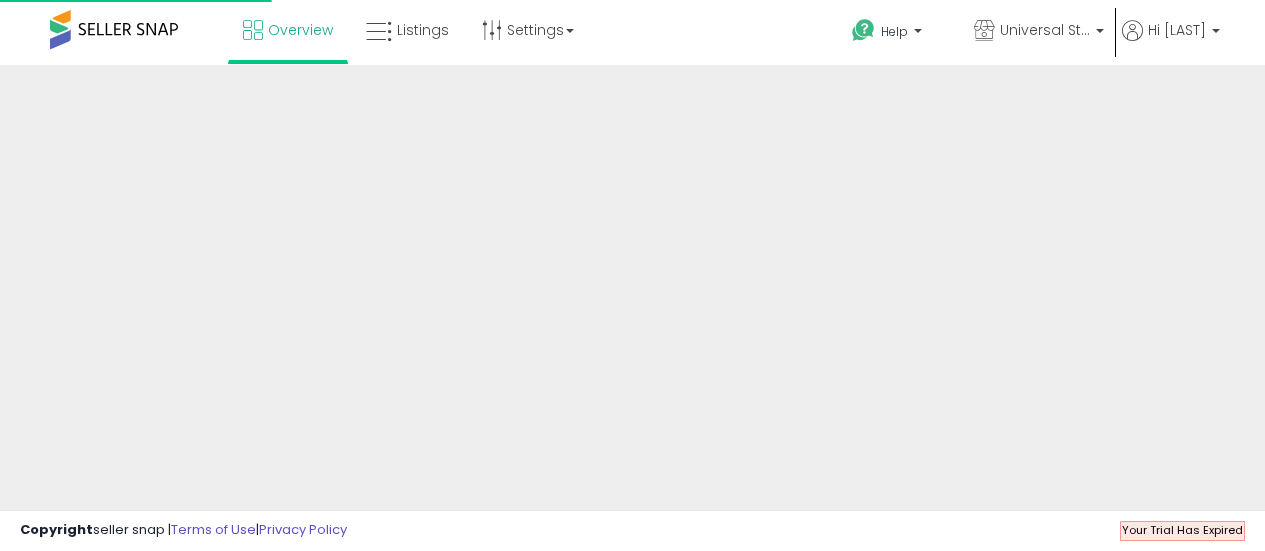 scroll, scrollTop: 0, scrollLeft: 0, axis: both 